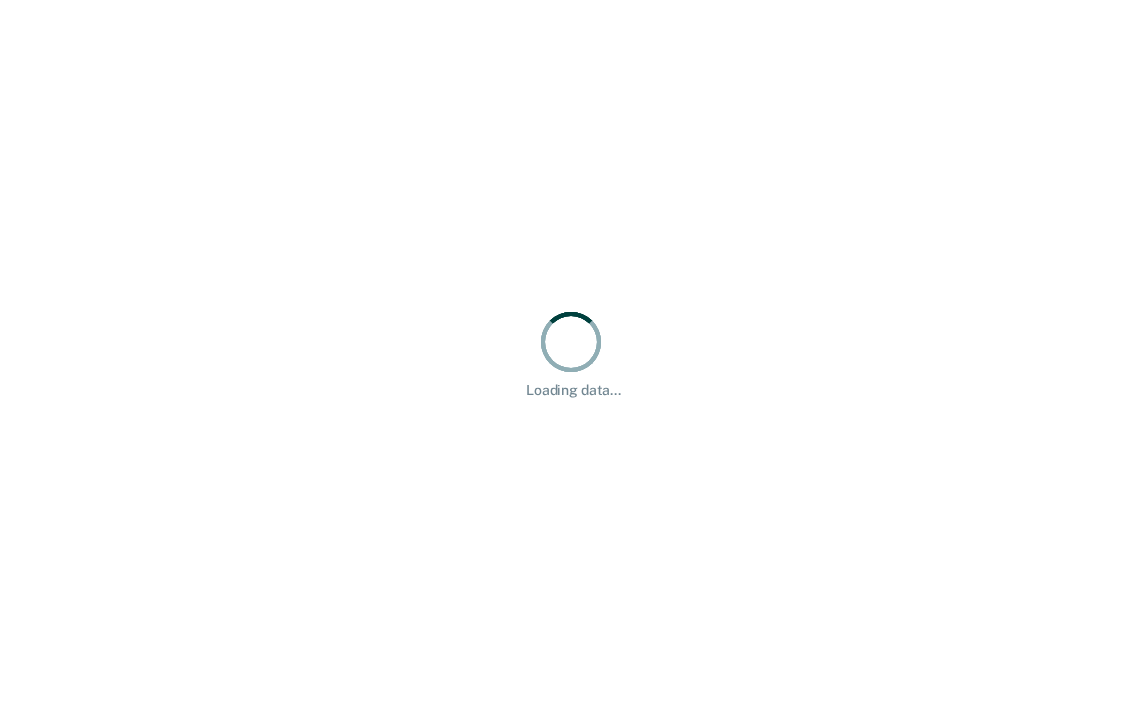 scroll, scrollTop: 0, scrollLeft: 0, axis: both 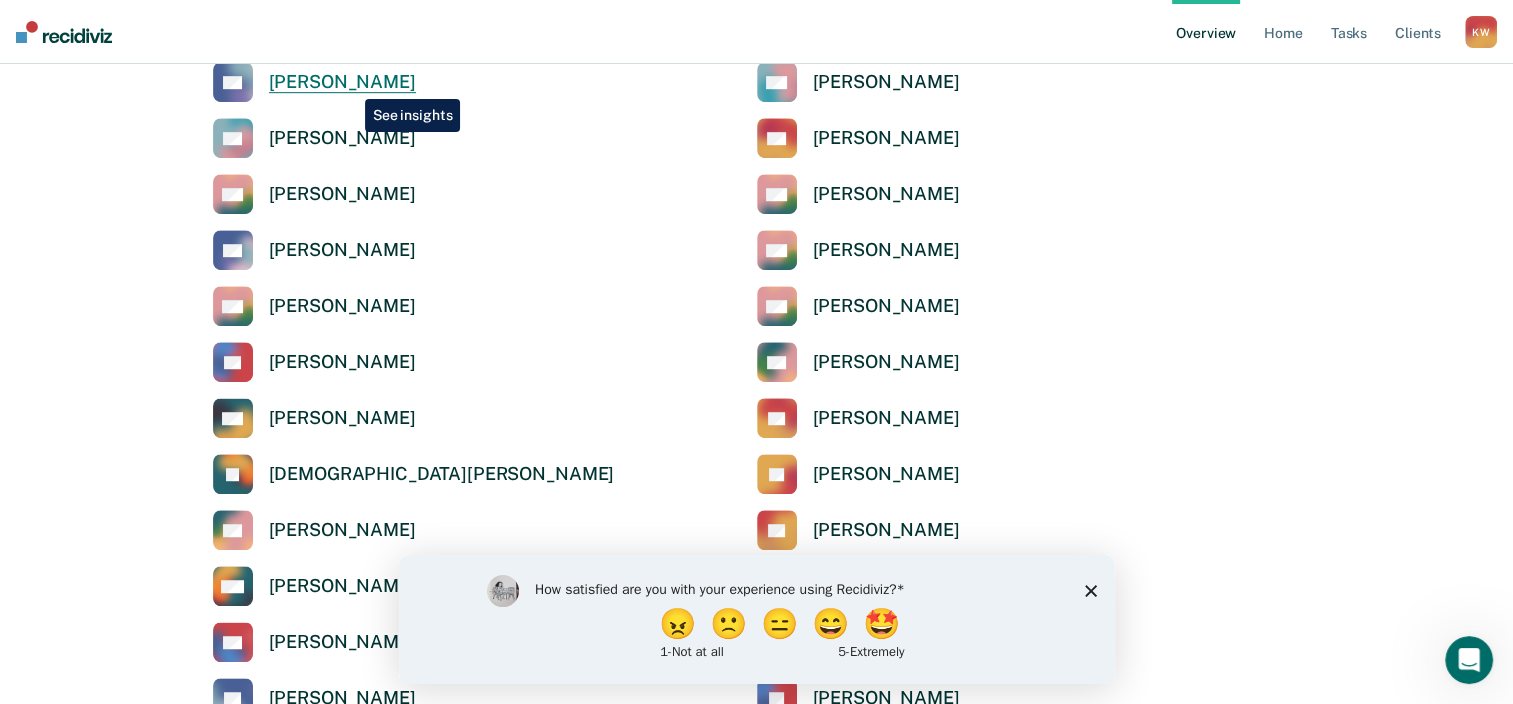 click on "[PERSON_NAME]" at bounding box center [342, 82] 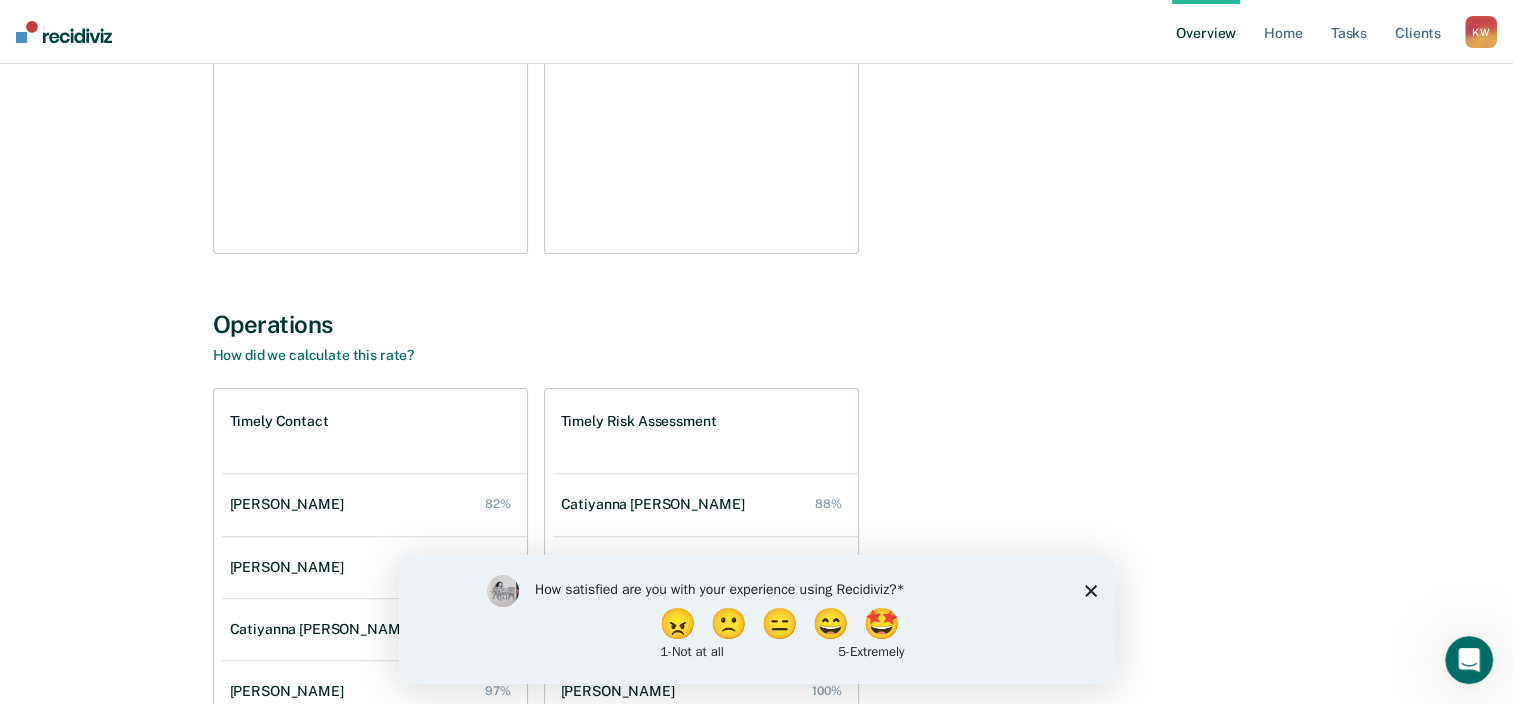 scroll, scrollTop: 665, scrollLeft: 0, axis: vertical 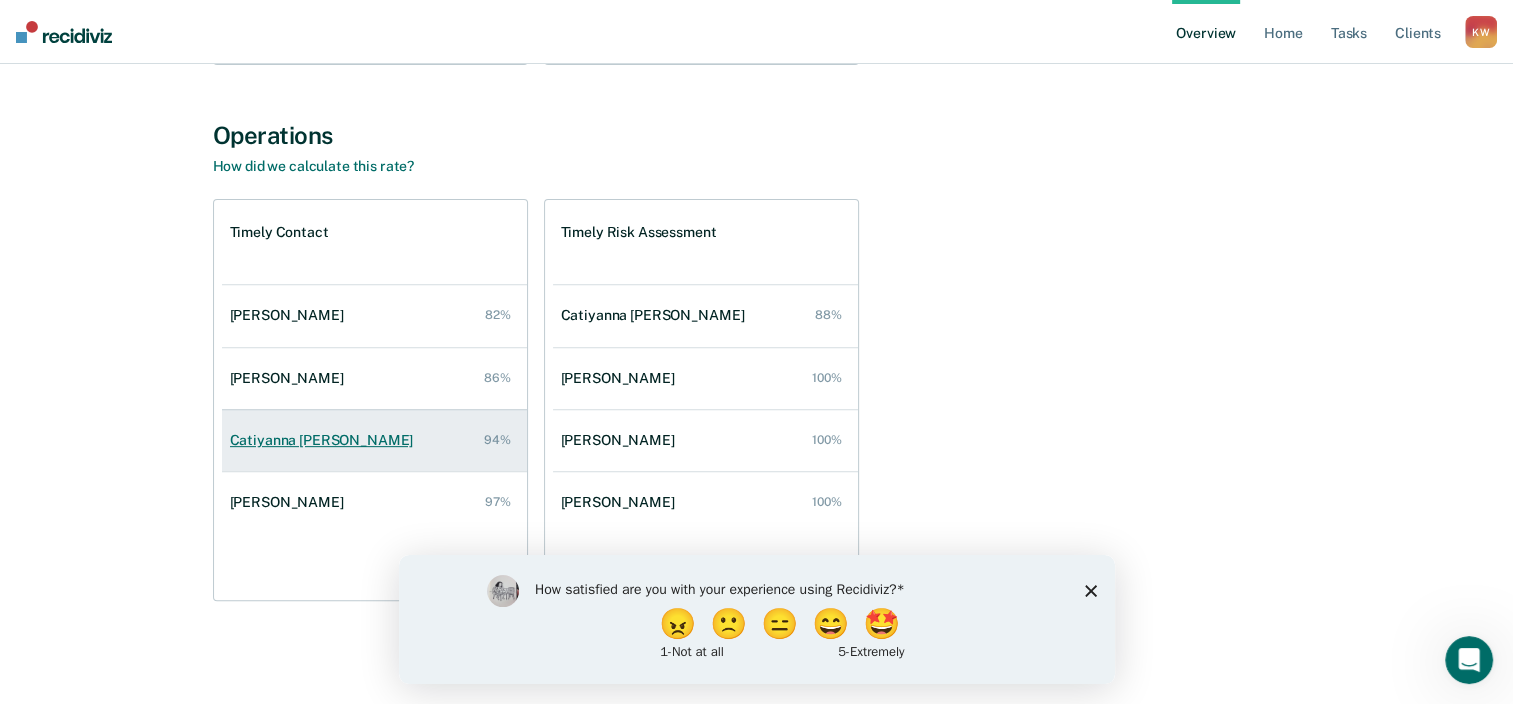 click on "Catiyanna Isom   94%" at bounding box center [374, 440] 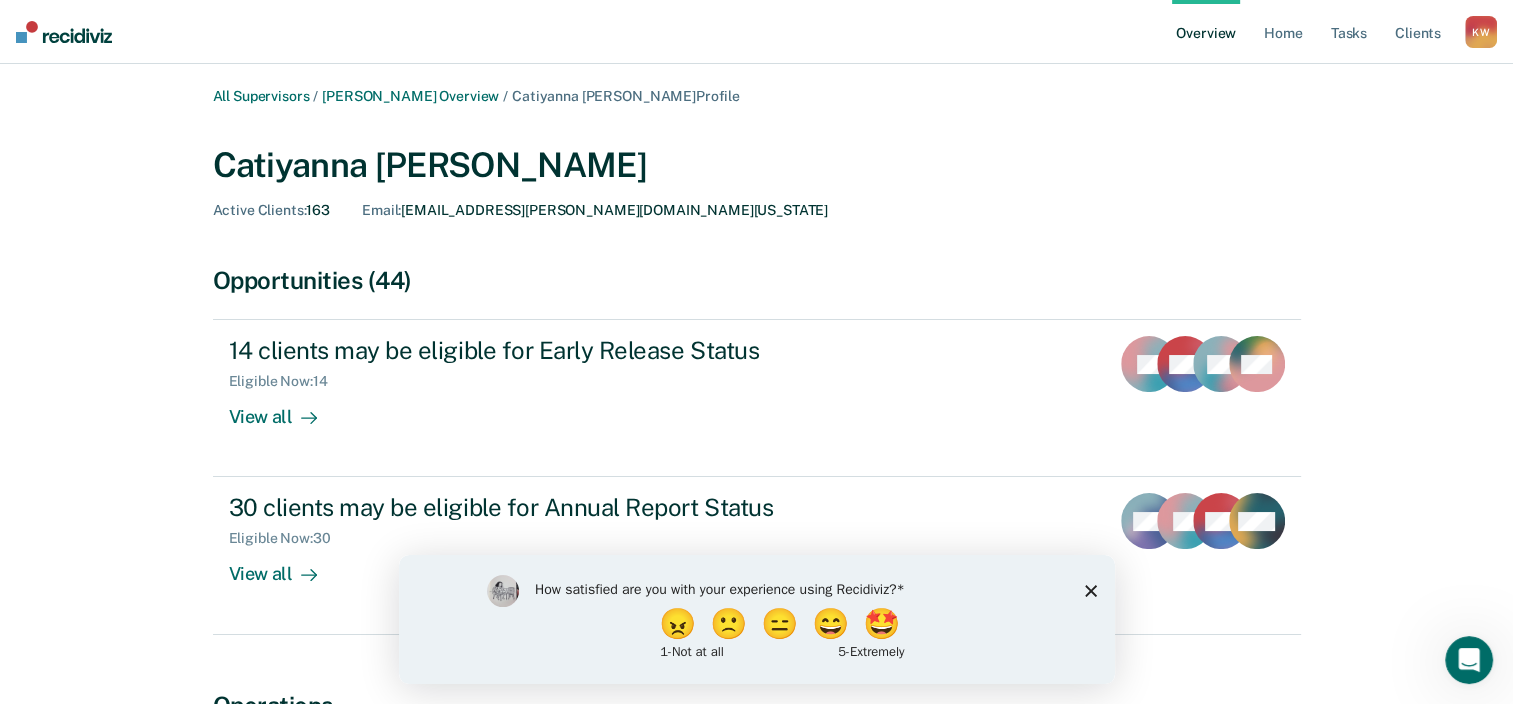 click 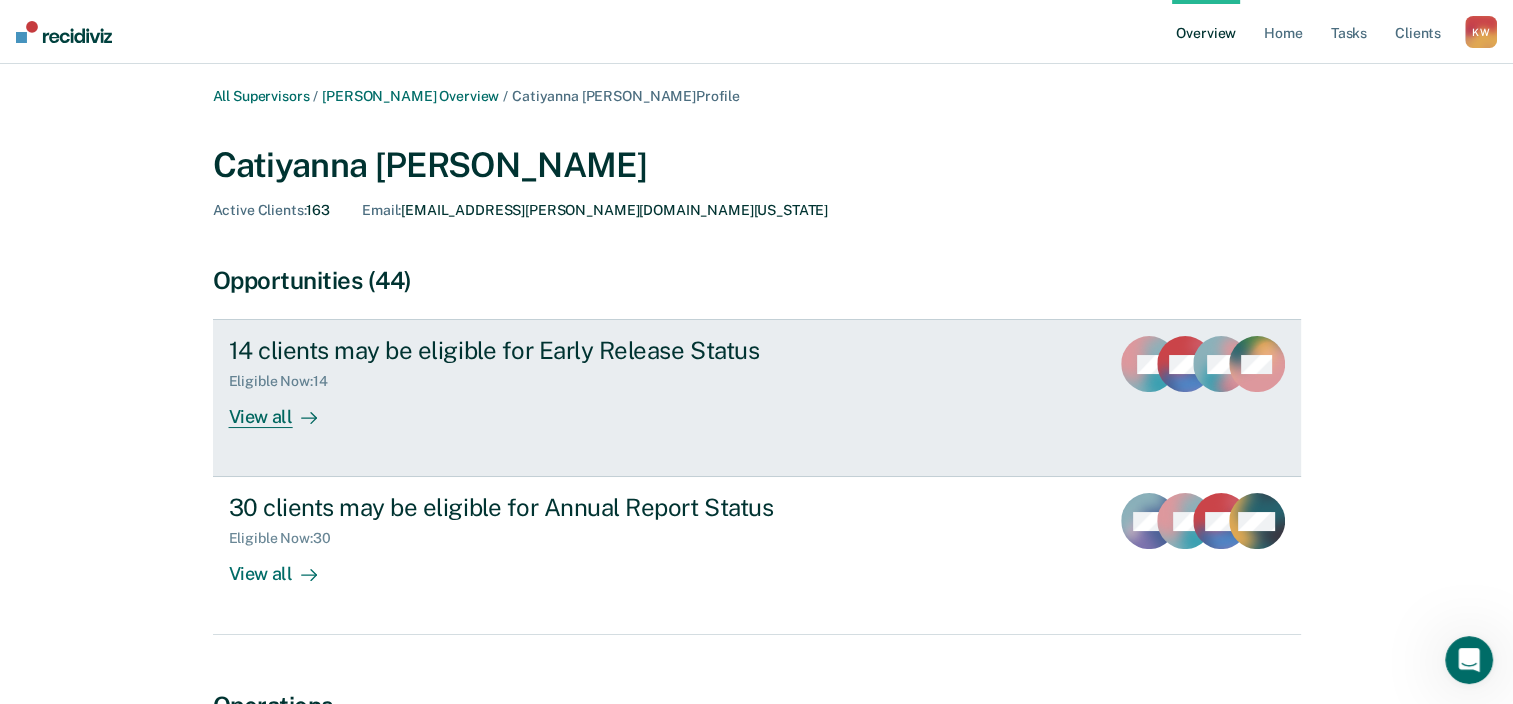 click on "View all" at bounding box center [285, 409] 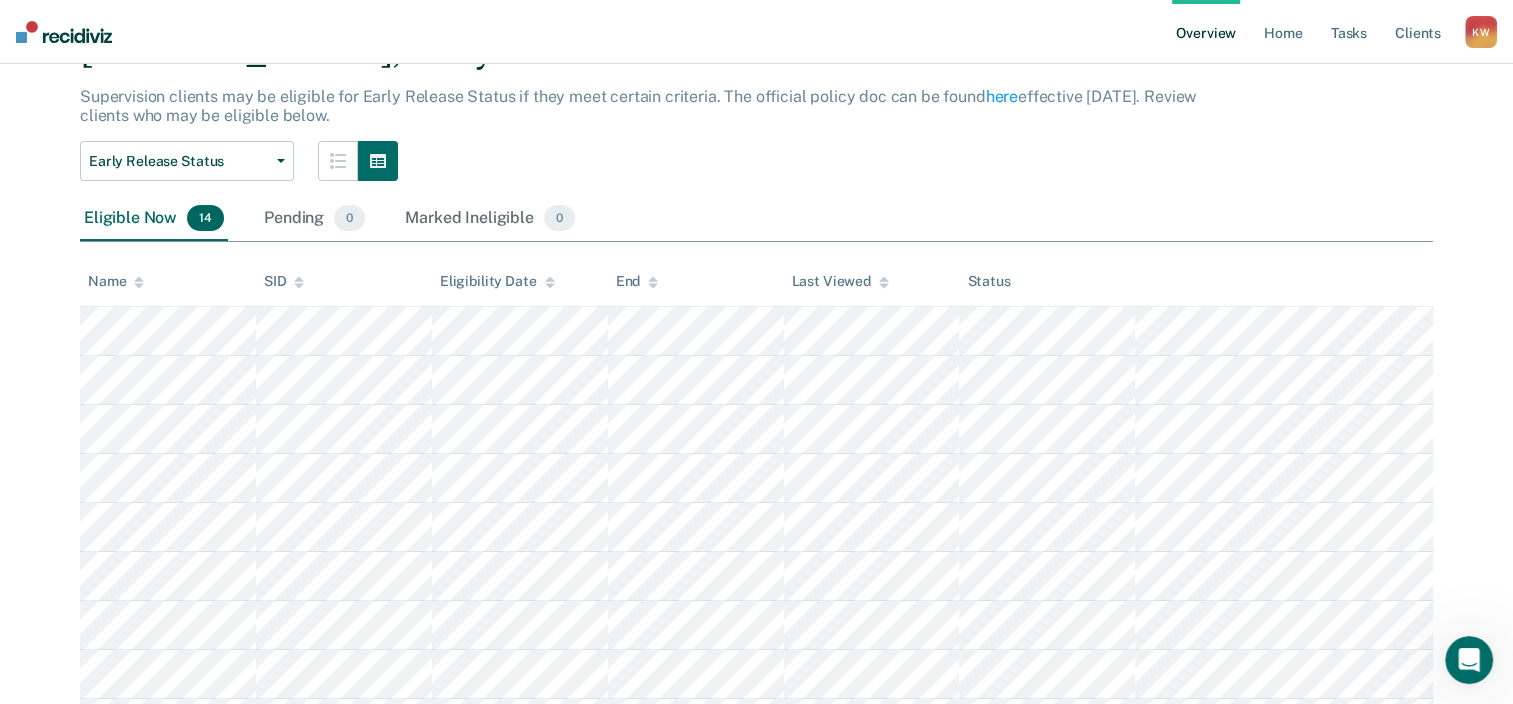 scroll, scrollTop: 59, scrollLeft: 0, axis: vertical 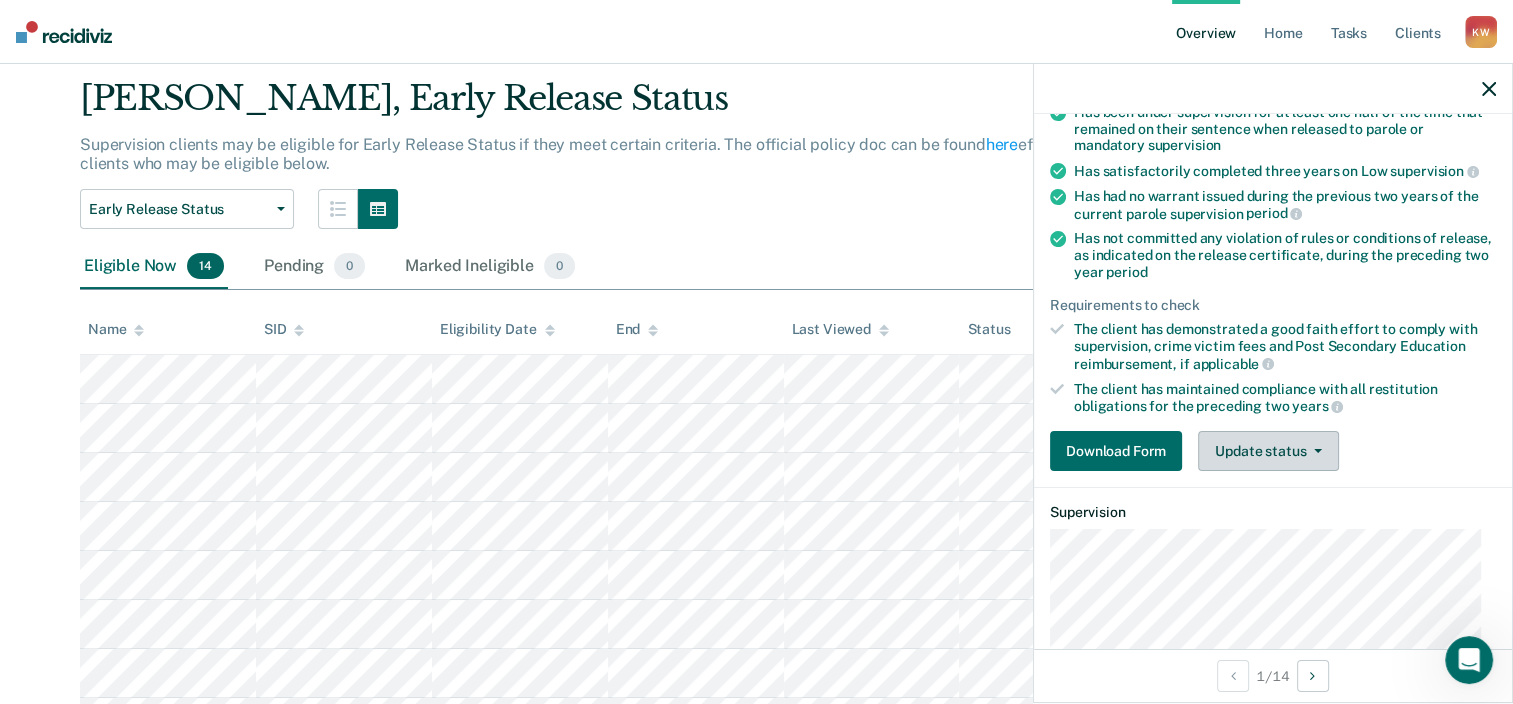 click 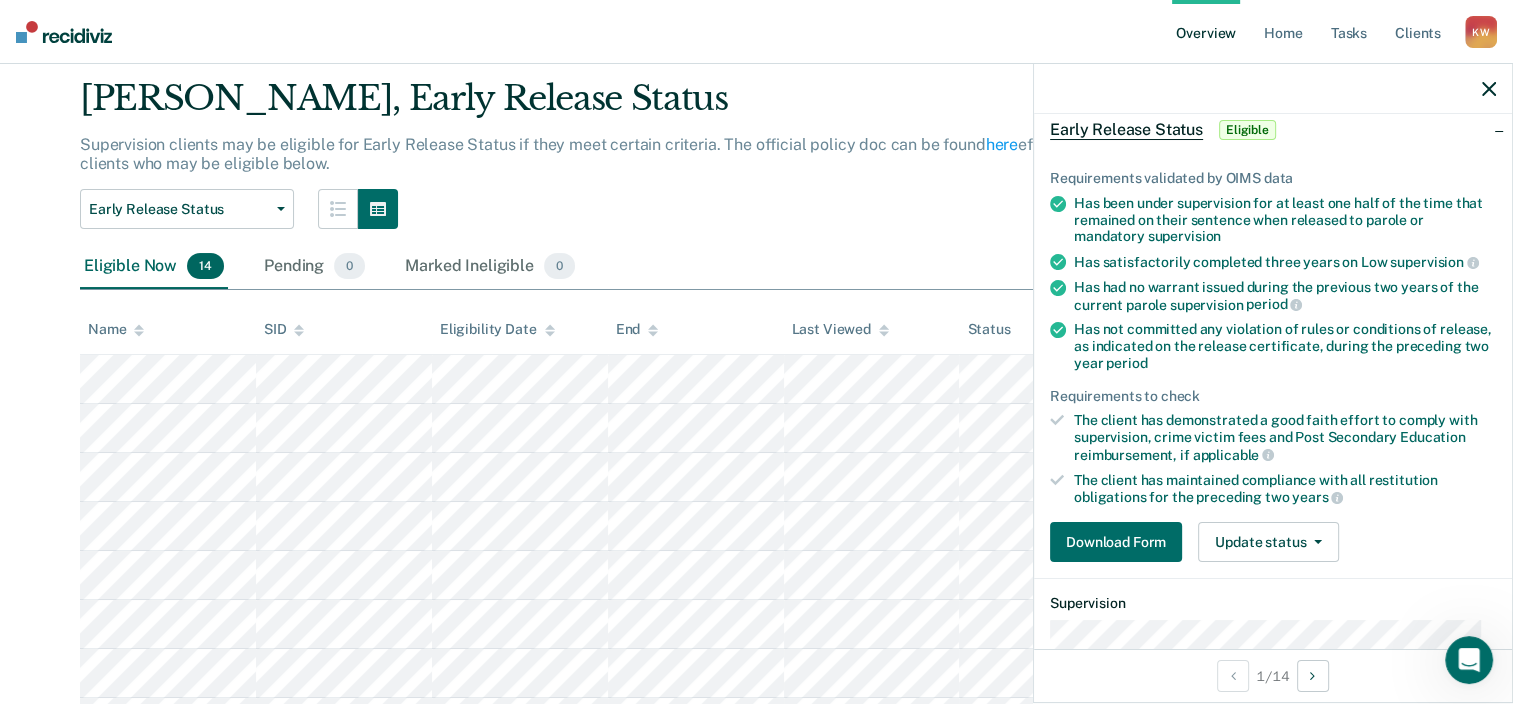 scroll, scrollTop: 0, scrollLeft: 0, axis: both 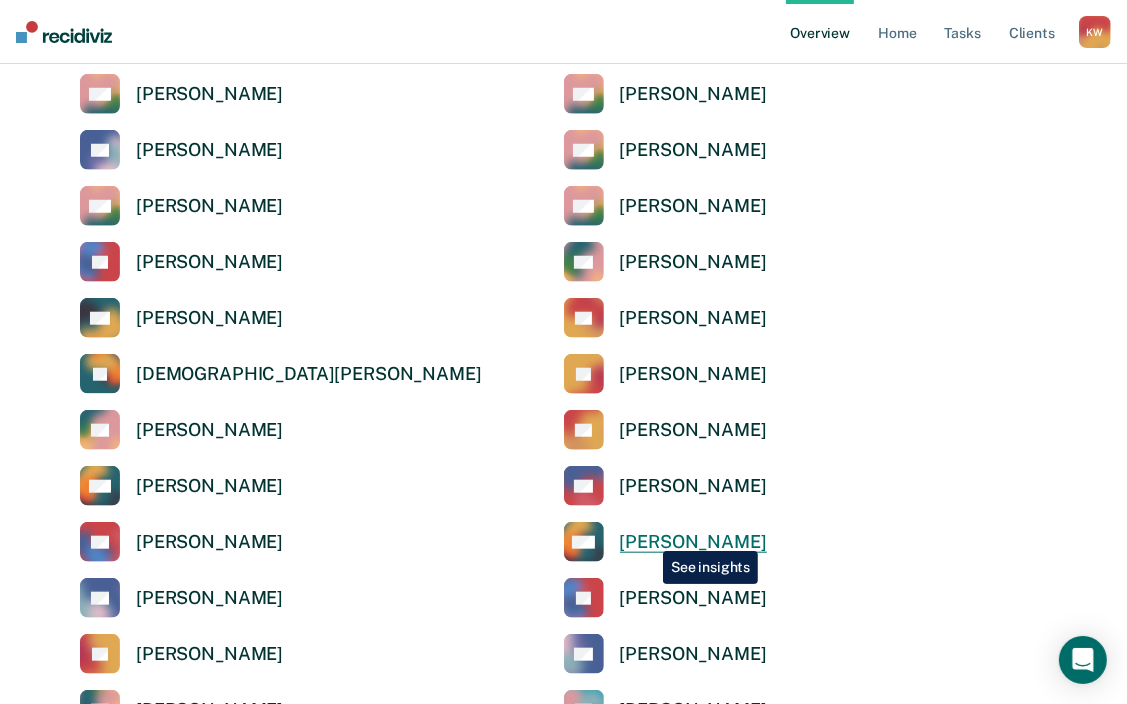 click on "[PERSON_NAME]" at bounding box center (693, 542) 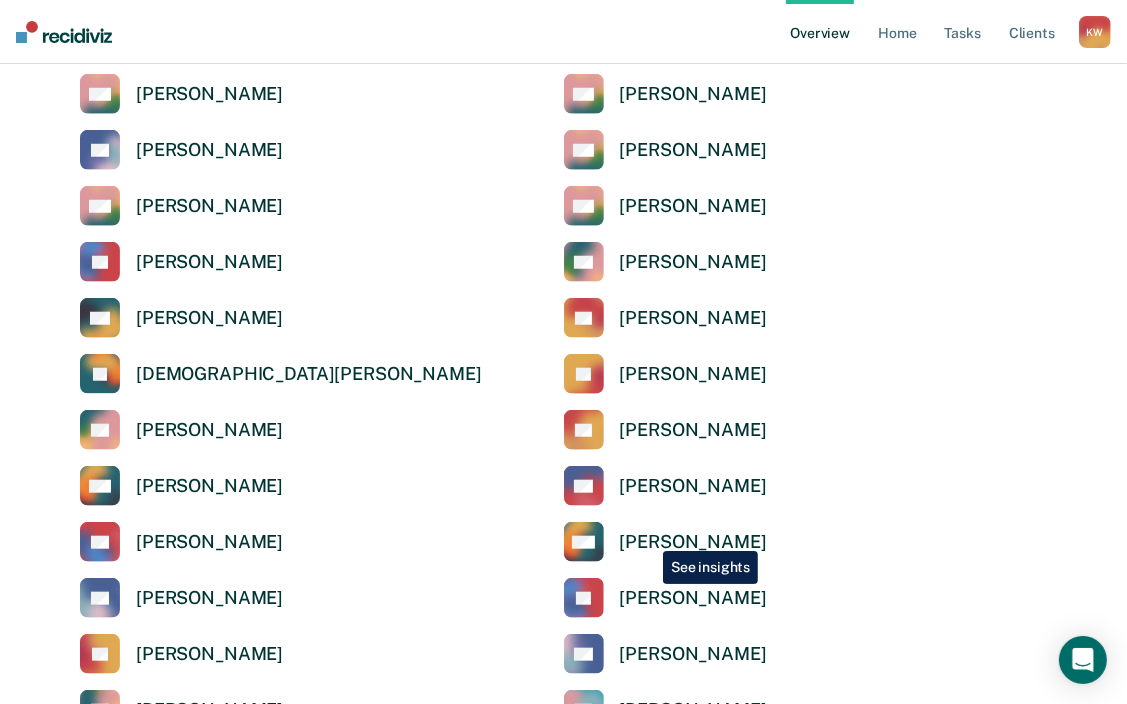 scroll, scrollTop: 0, scrollLeft: 0, axis: both 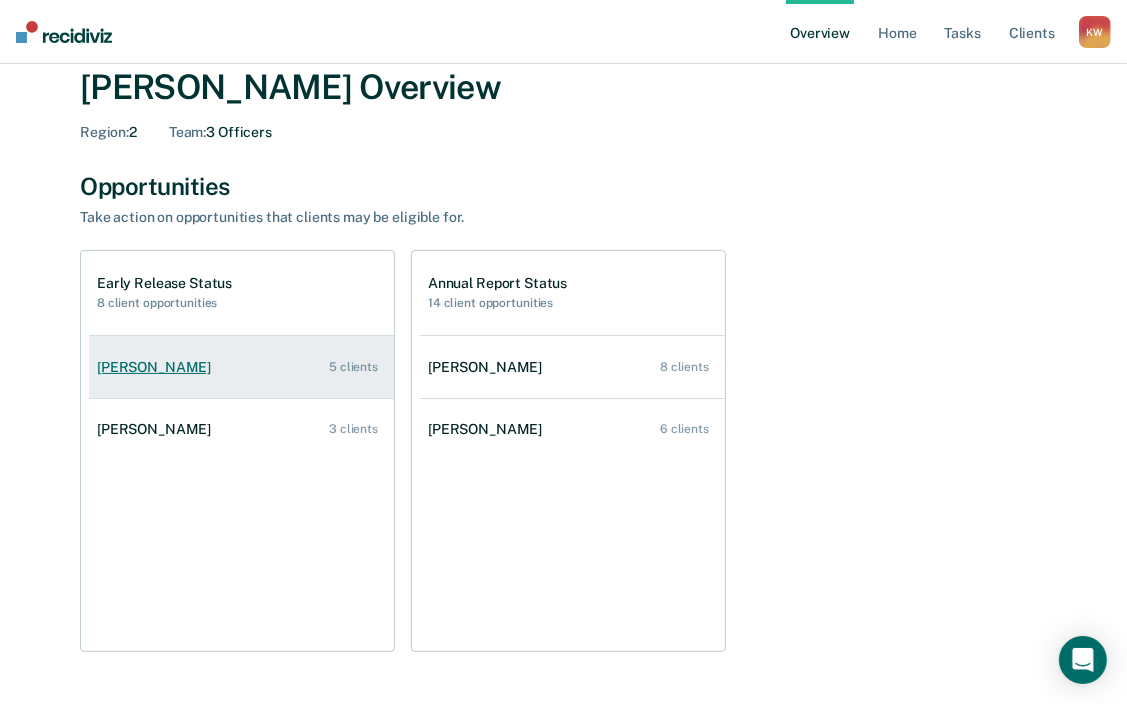 click on "[PERSON_NAME]" at bounding box center (158, 367) 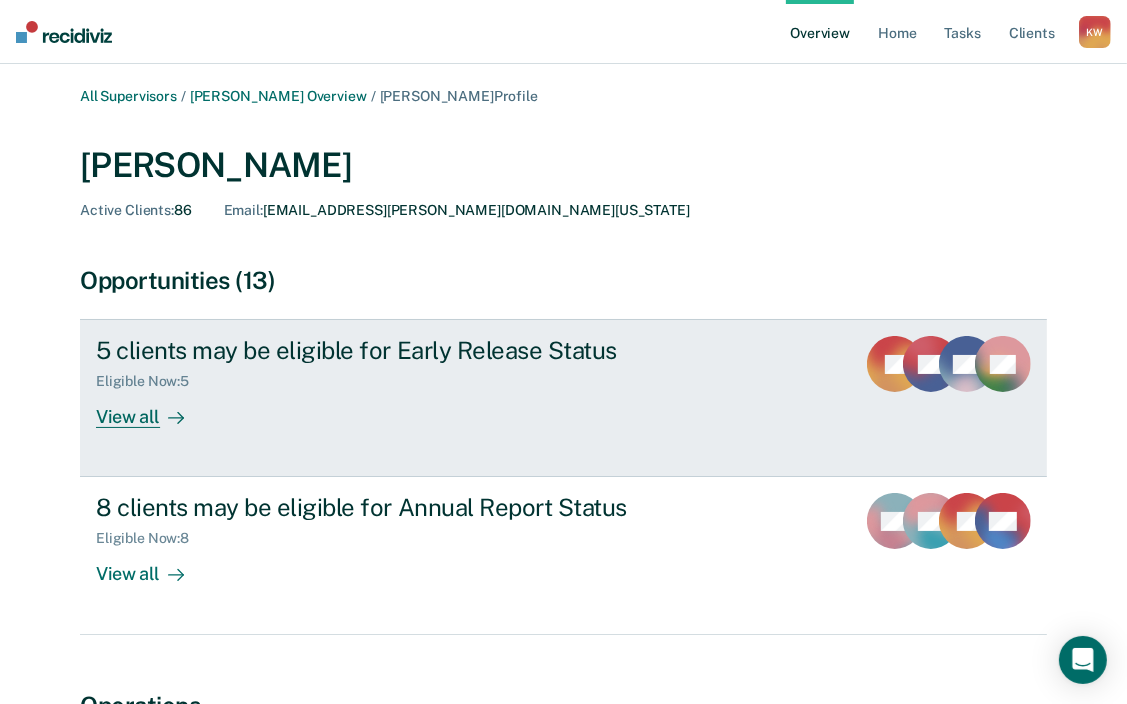 click on "View all" at bounding box center (152, 409) 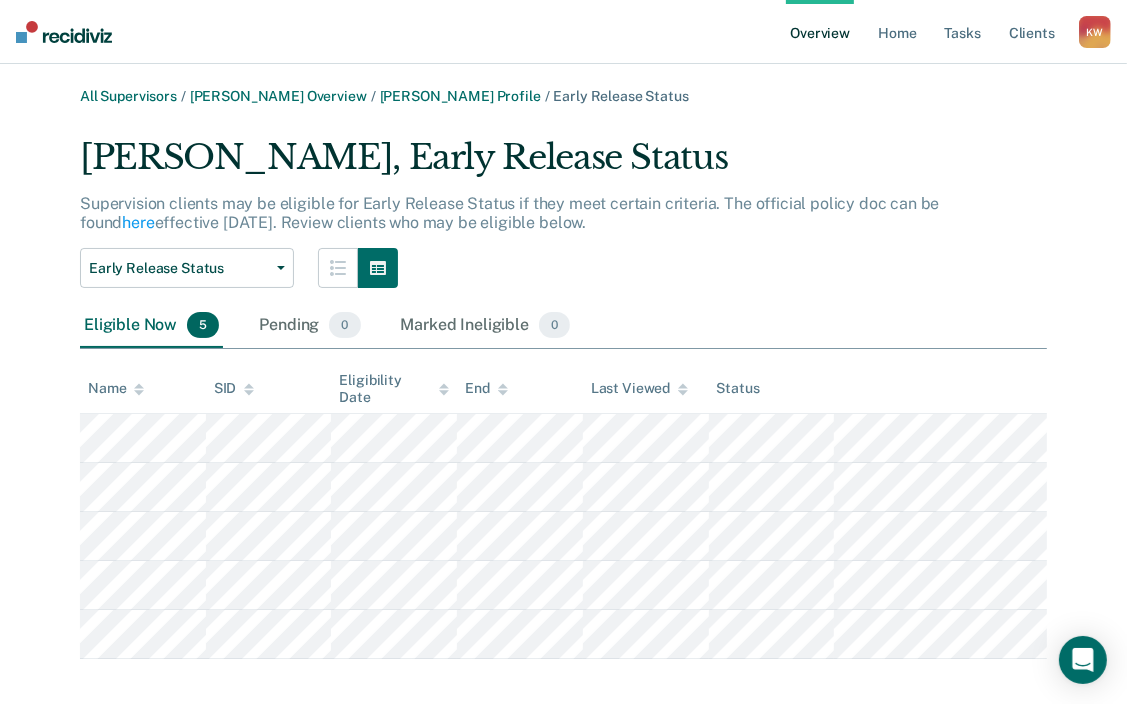 scroll, scrollTop: 18, scrollLeft: 0, axis: vertical 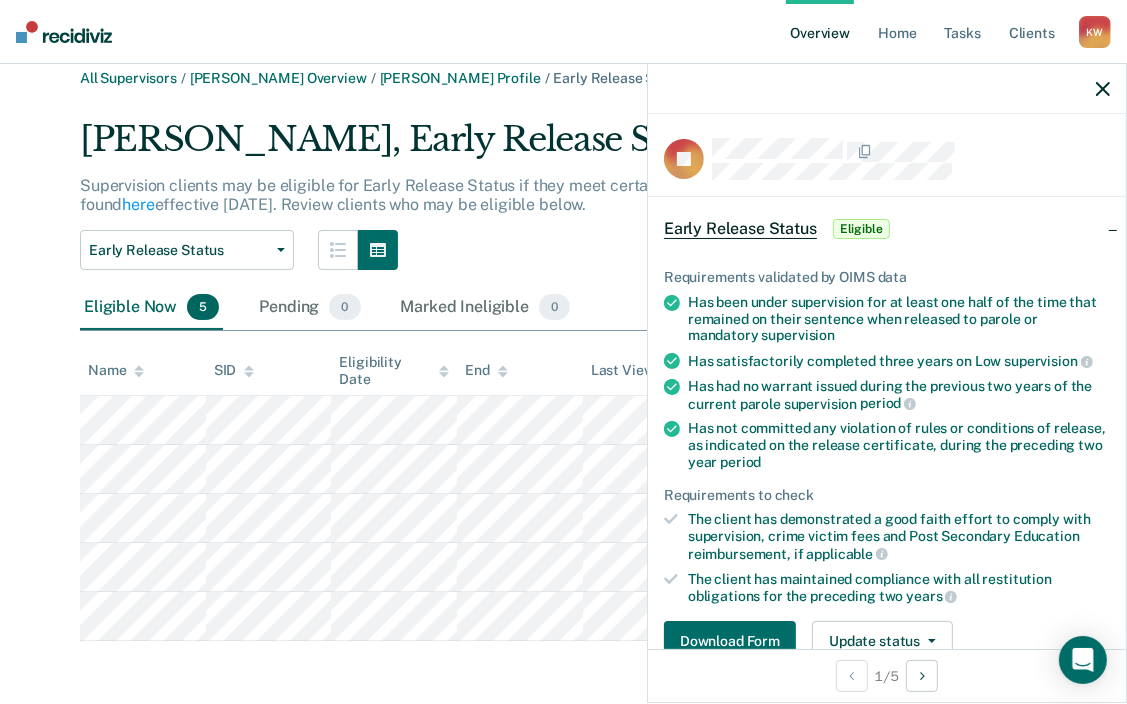 click 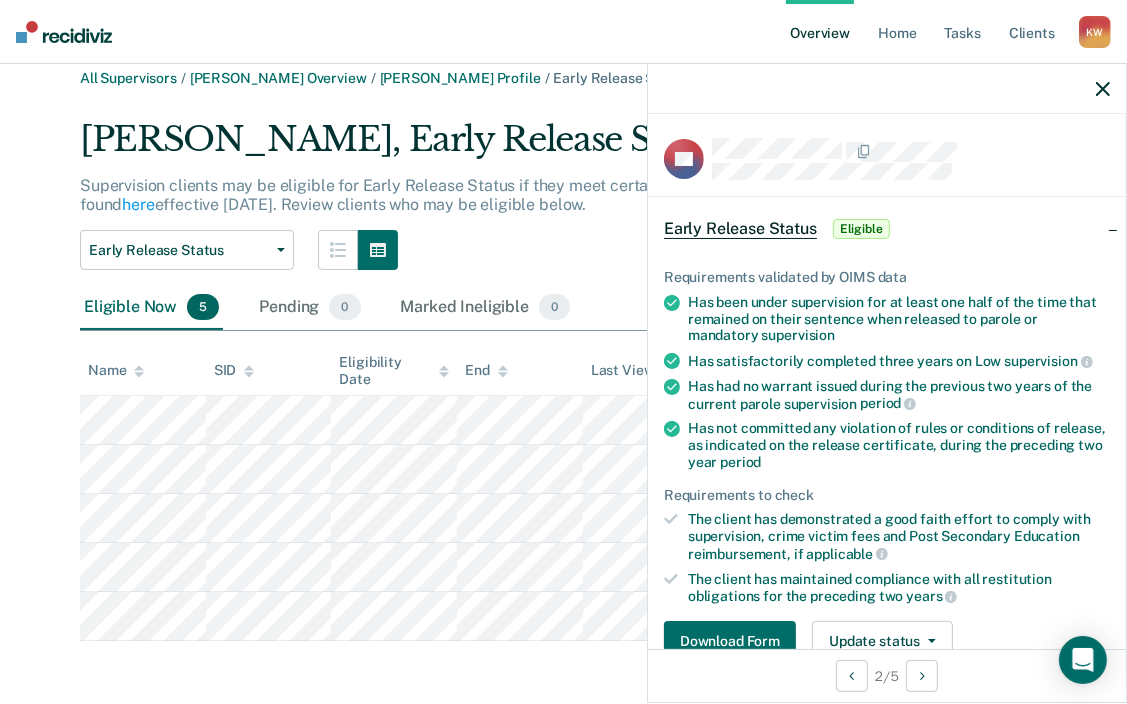 click 